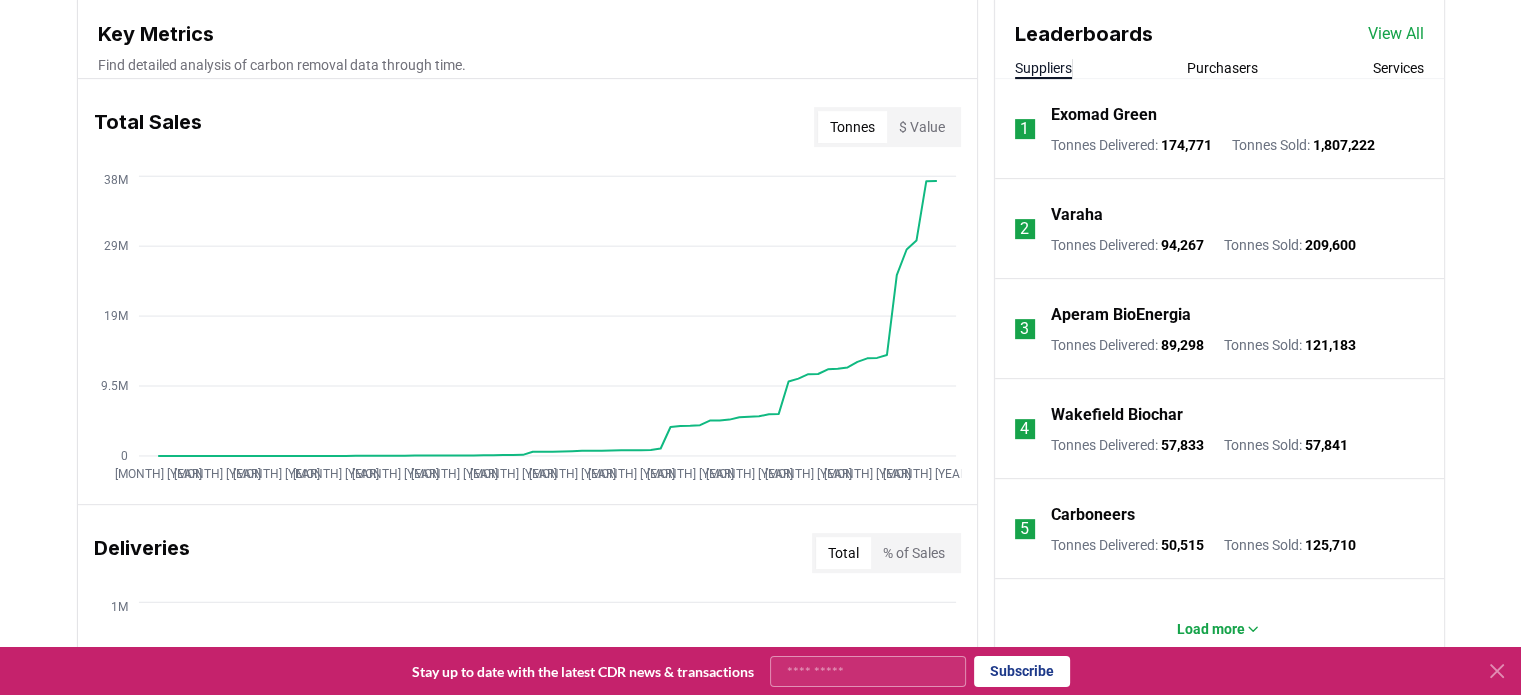scroll, scrollTop: 692, scrollLeft: 0, axis: vertical 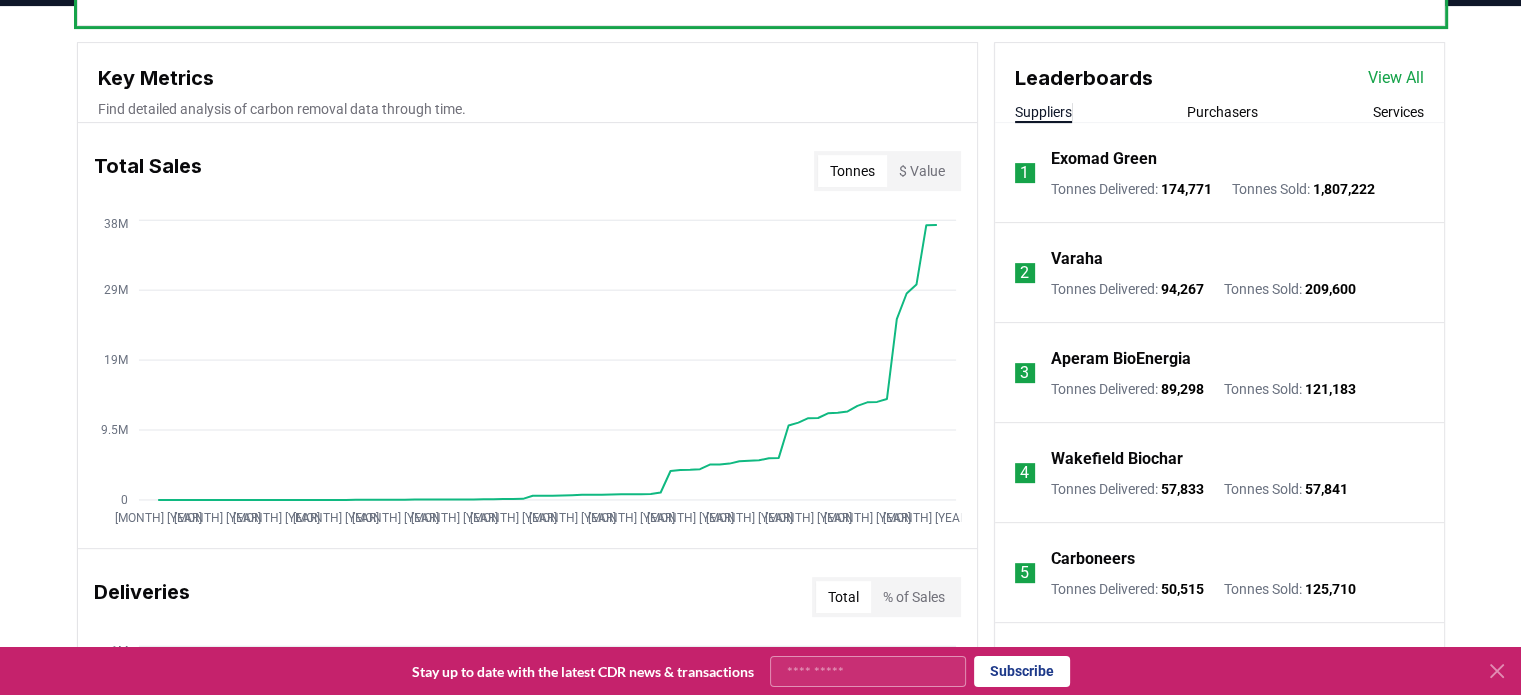 click on "View All" at bounding box center (1396, 78) 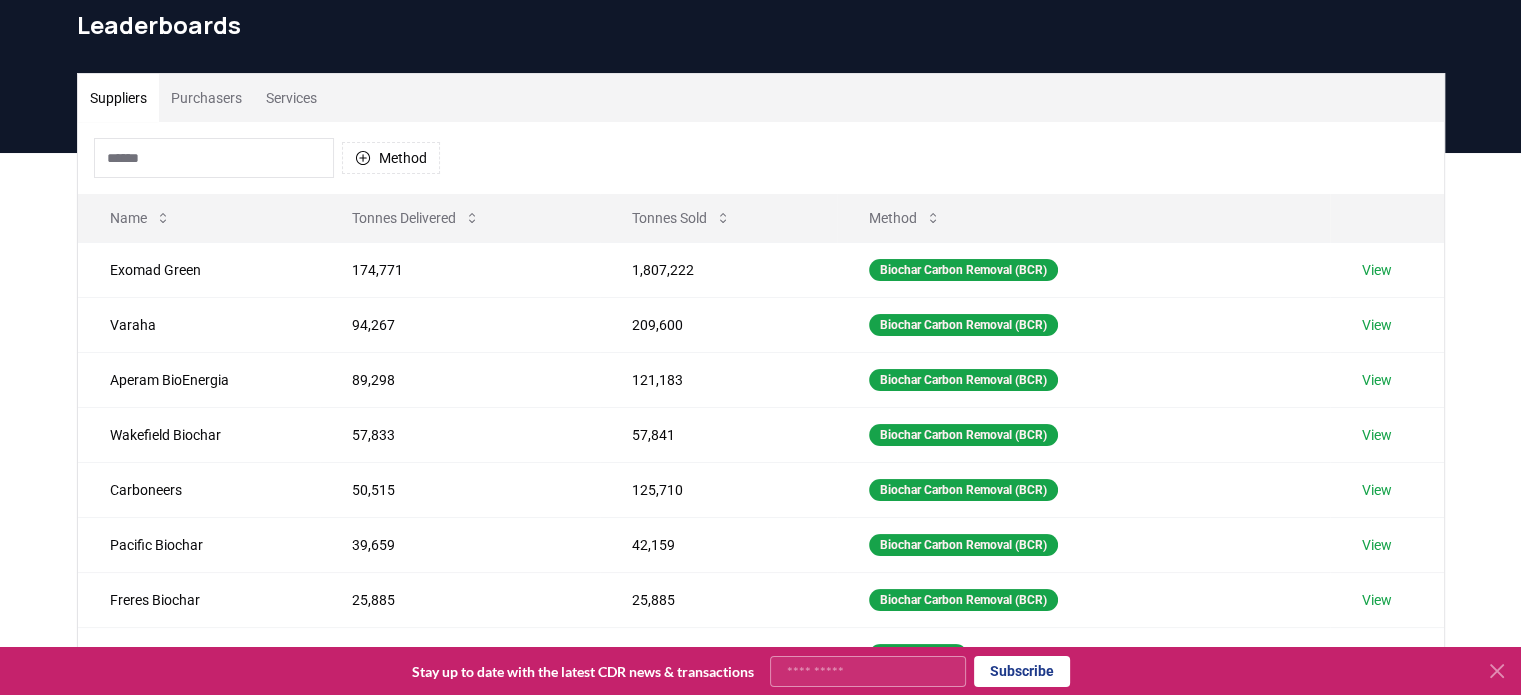 scroll, scrollTop: 80, scrollLeft: 0, axis: vertical 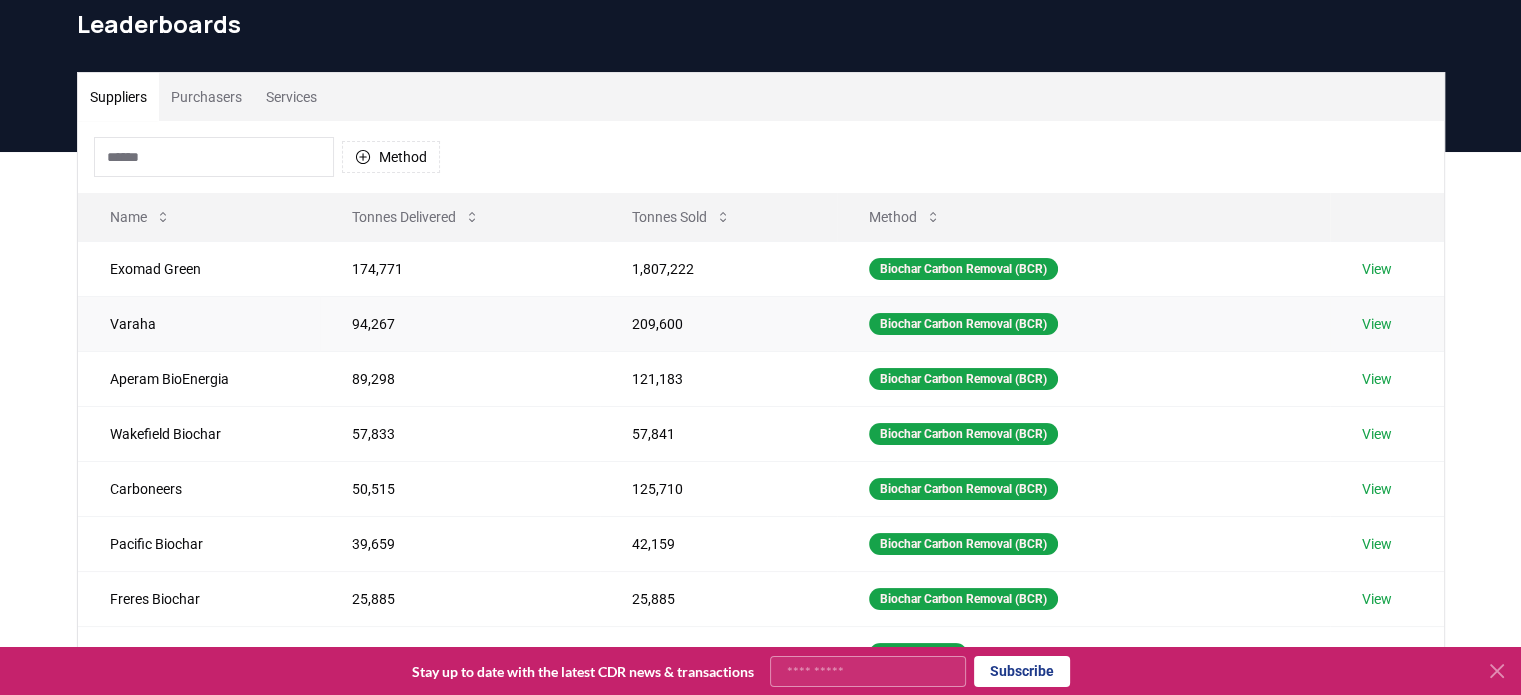 click on "View" at bounding box center [1377, 324] 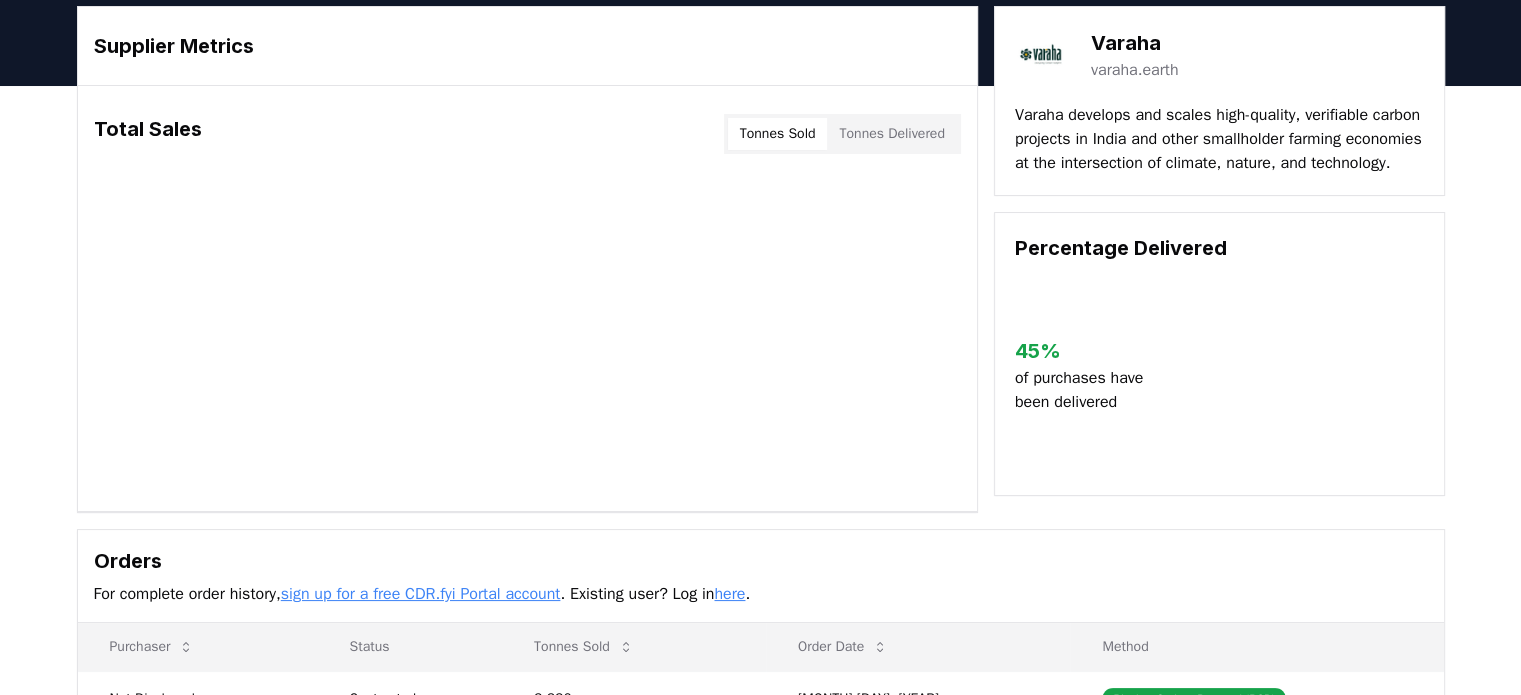 scroll, scrollTop: 0, scrollLeft: 0, axis: both 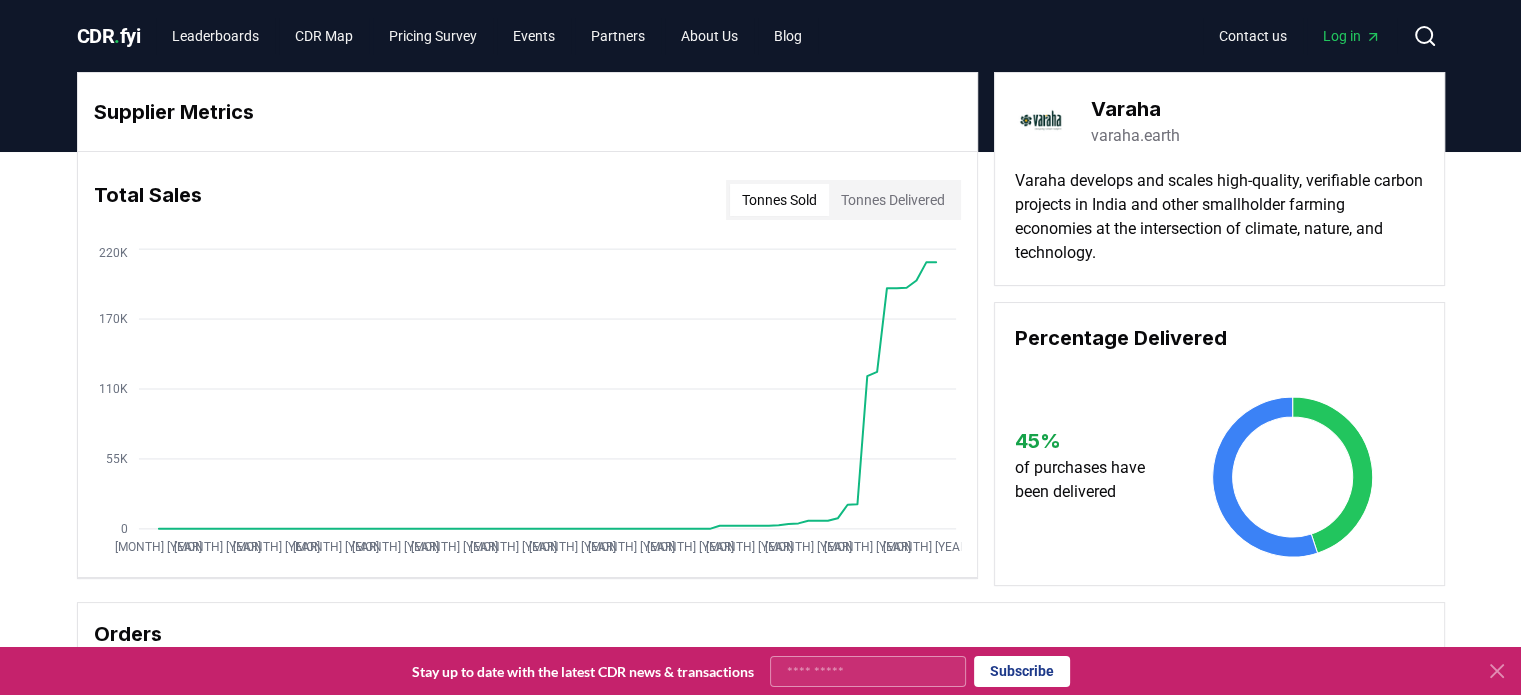 click 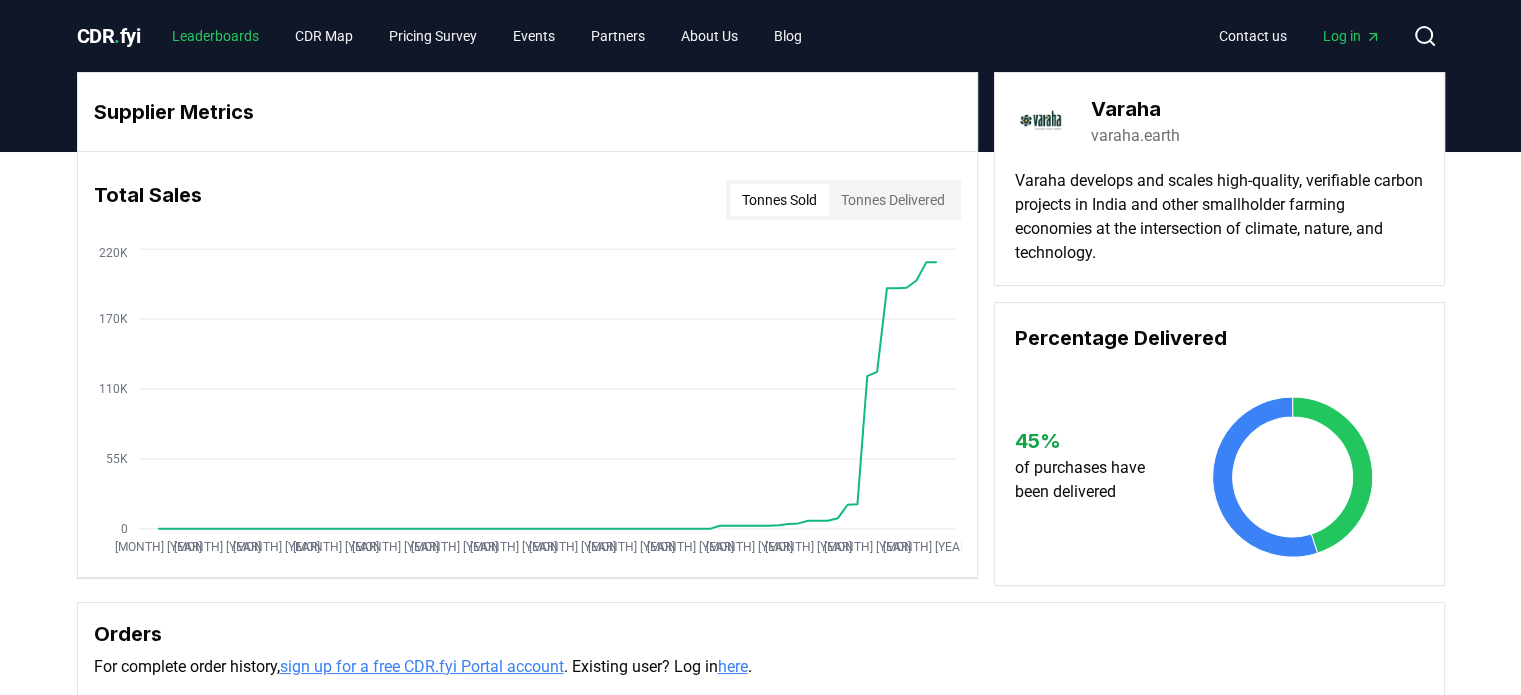 click on "Leaderboards" at bounding box center (215, 36) 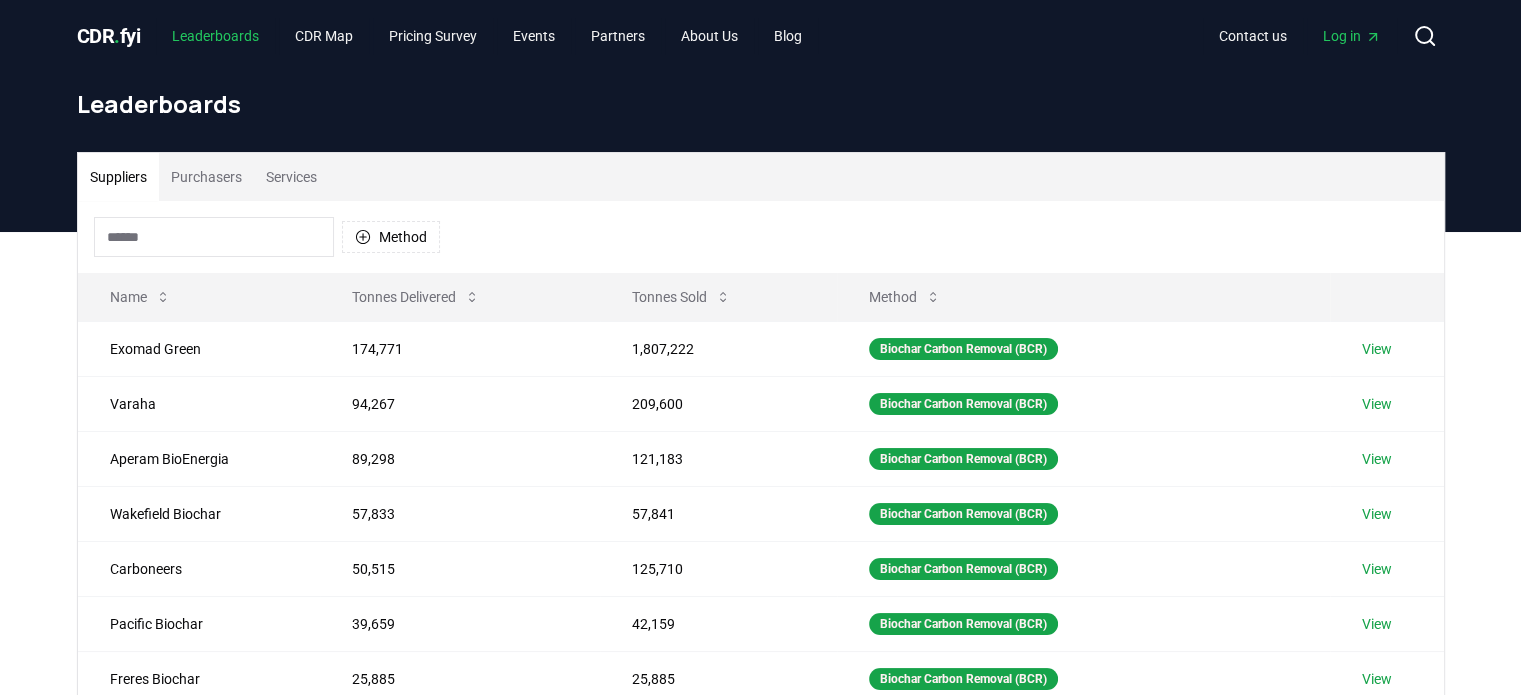 scroll, scrollTop: 164, scrollLeft: 0, axis: vertical 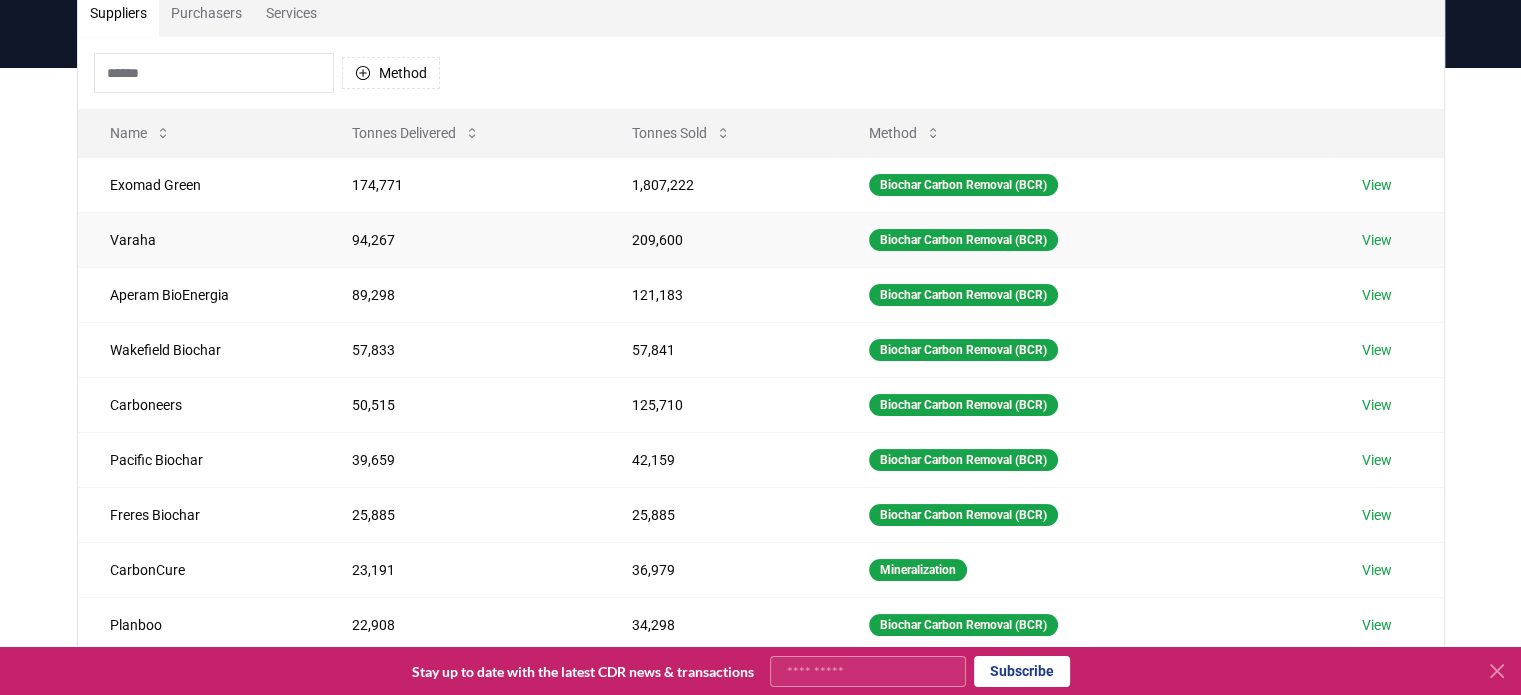 click on "94,267" at bounding box center (459, 239) 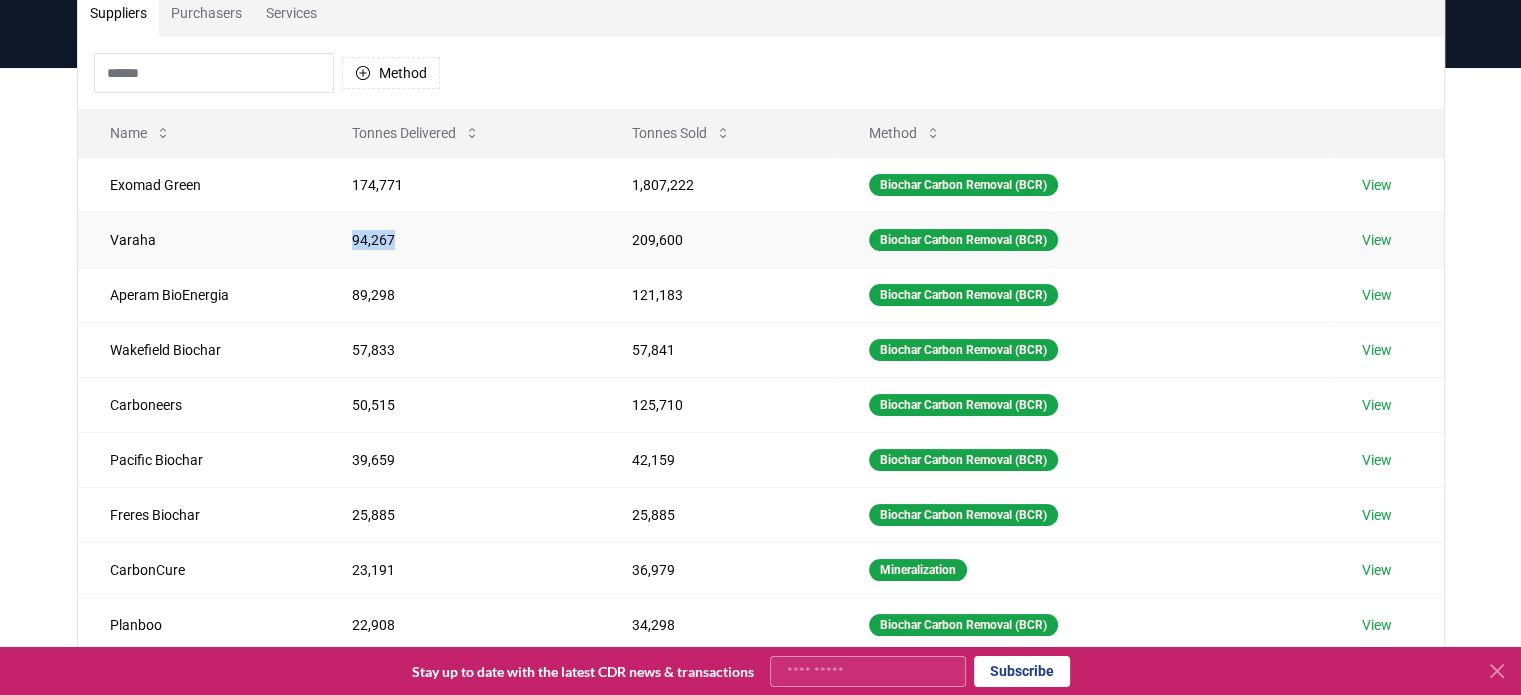 click on "94,267" at bounding box center (459, 239) 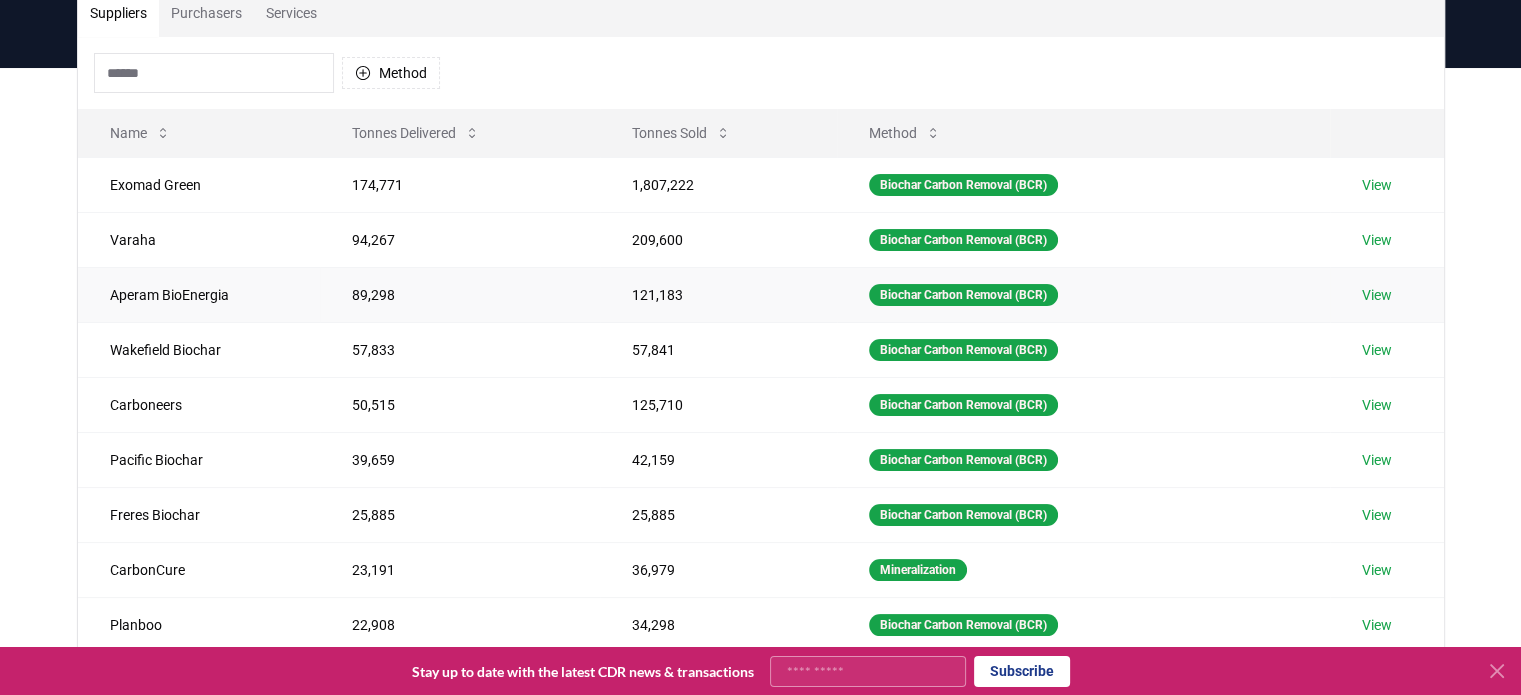 click on "89,298" at bounding box center (459, 294) 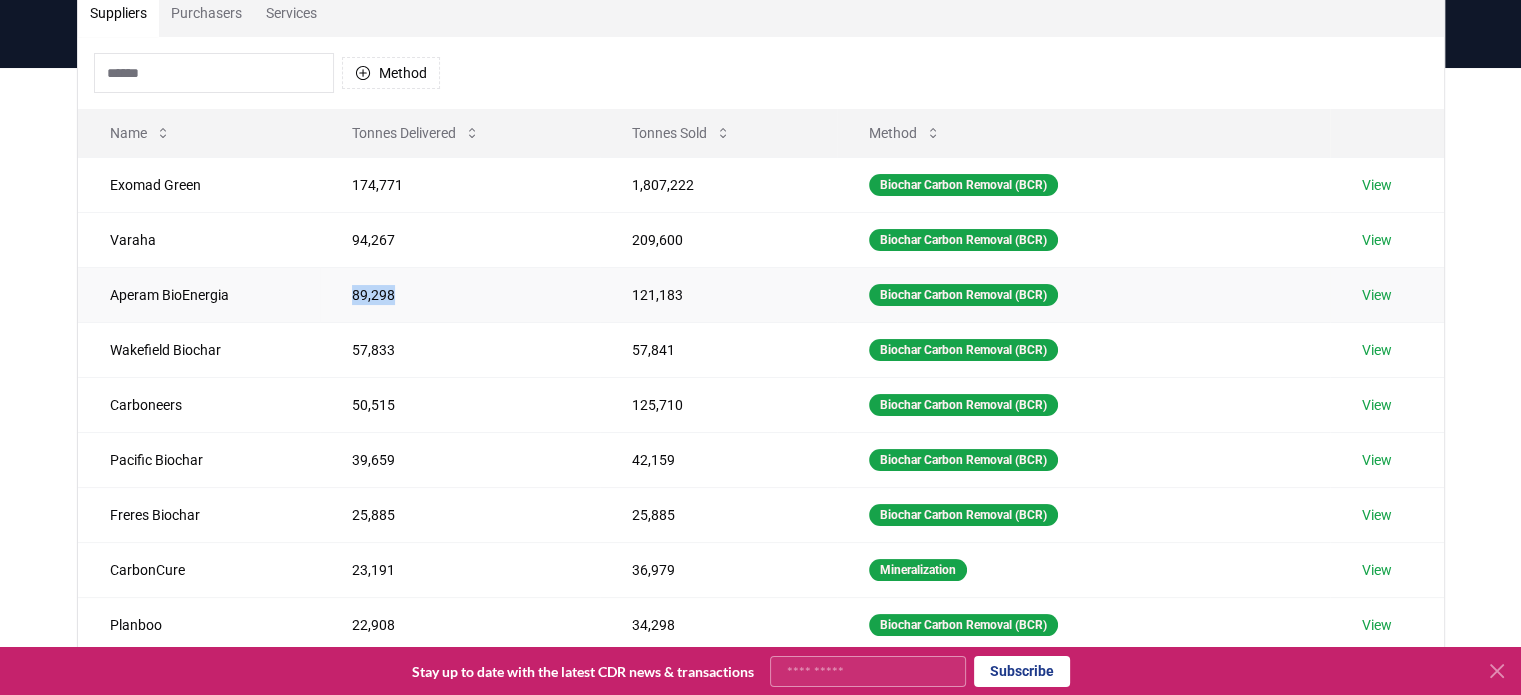 click on "89,298" at bounding box center (459, 294) 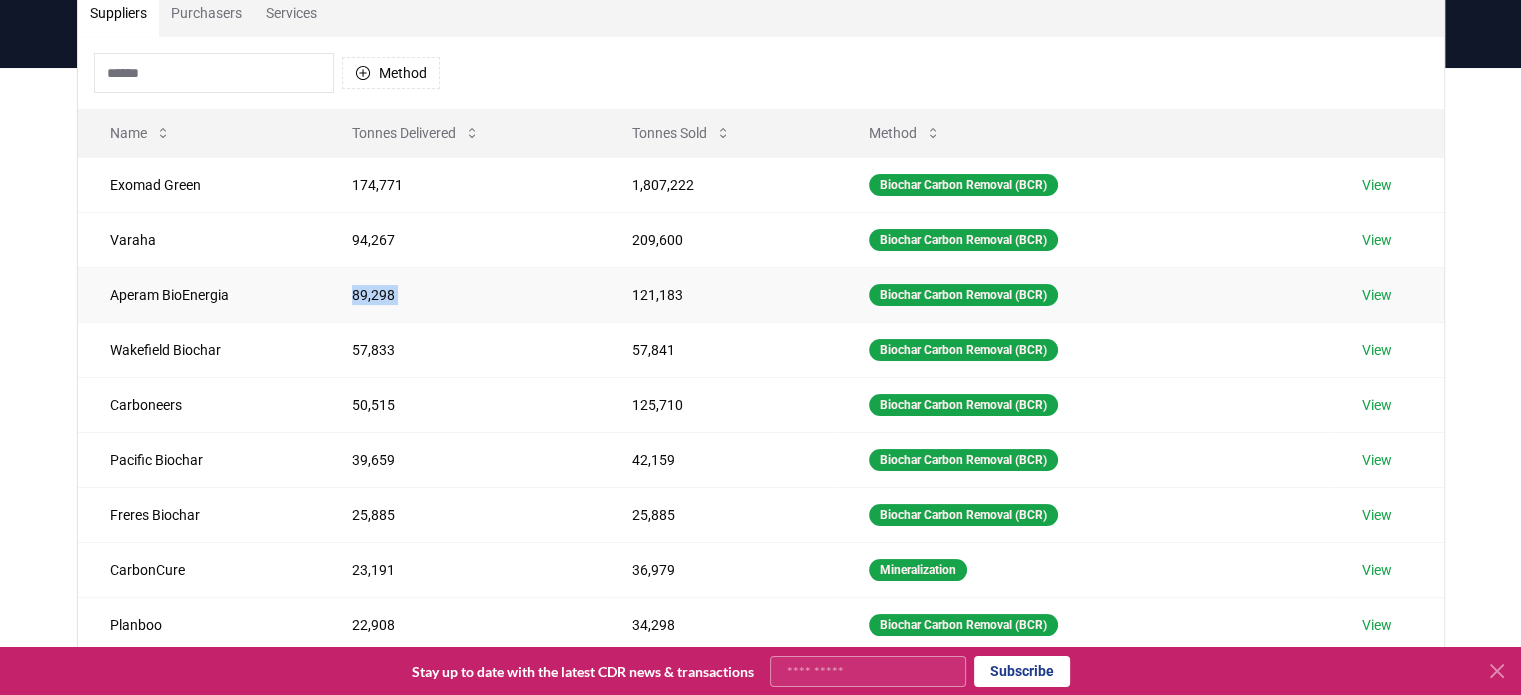 click on "89,298" at bounding box center (459, 294) 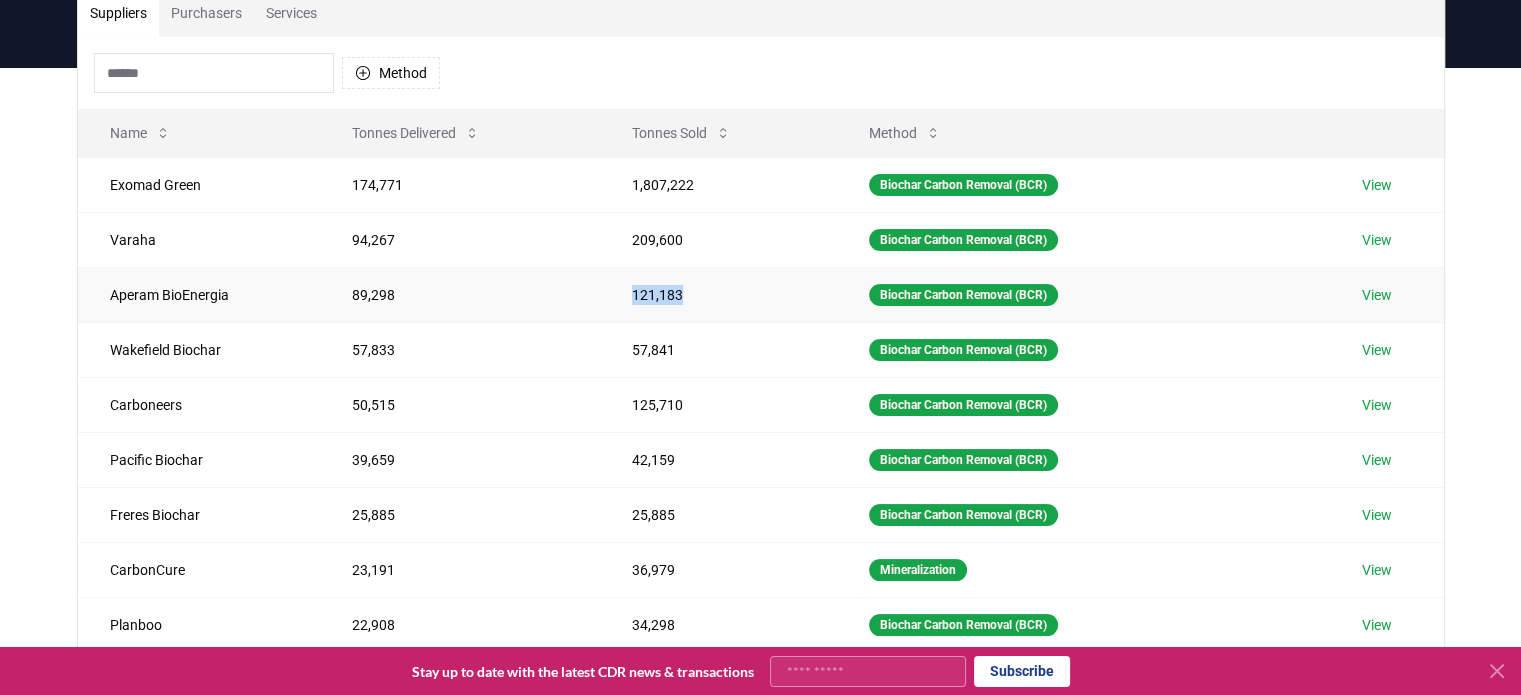 click on "121,183" at bounding box center (718, 294) 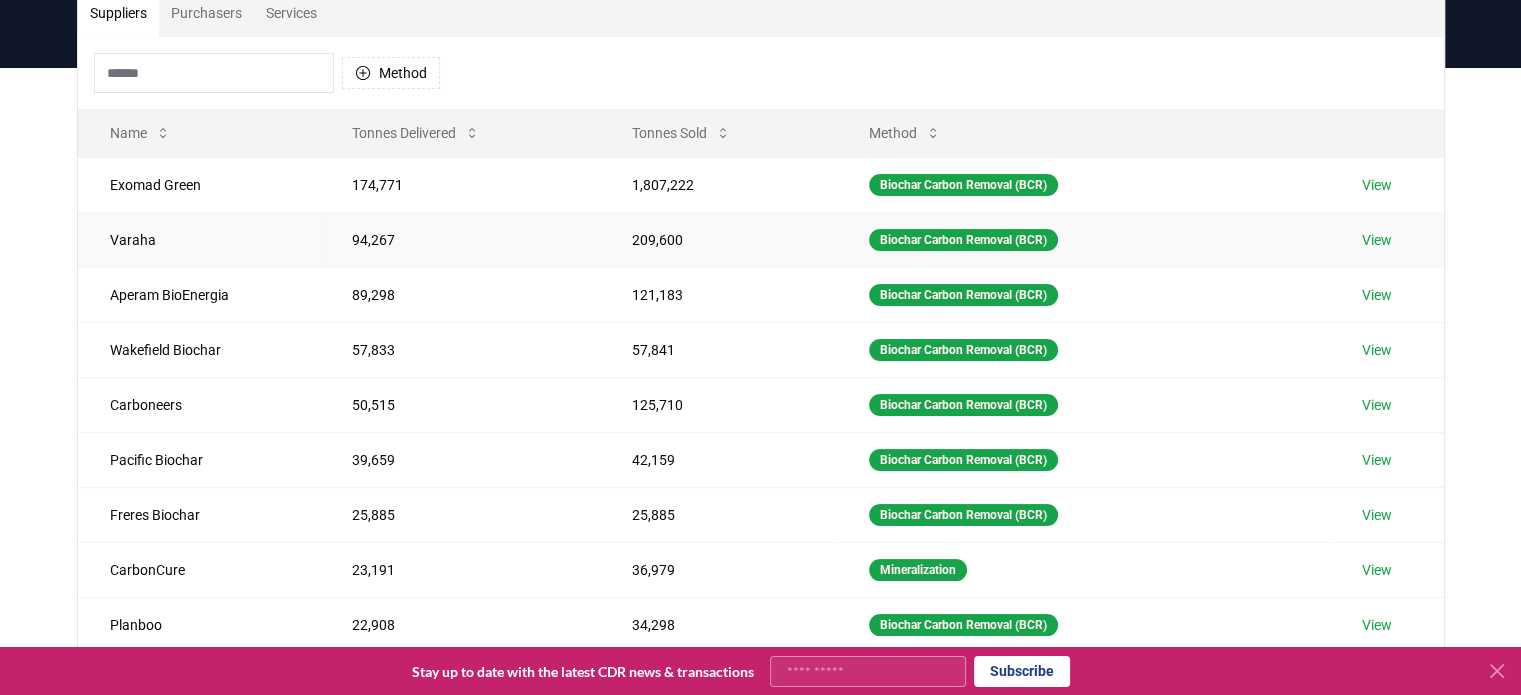 click on "94,267" at bounding box center (459, 239) 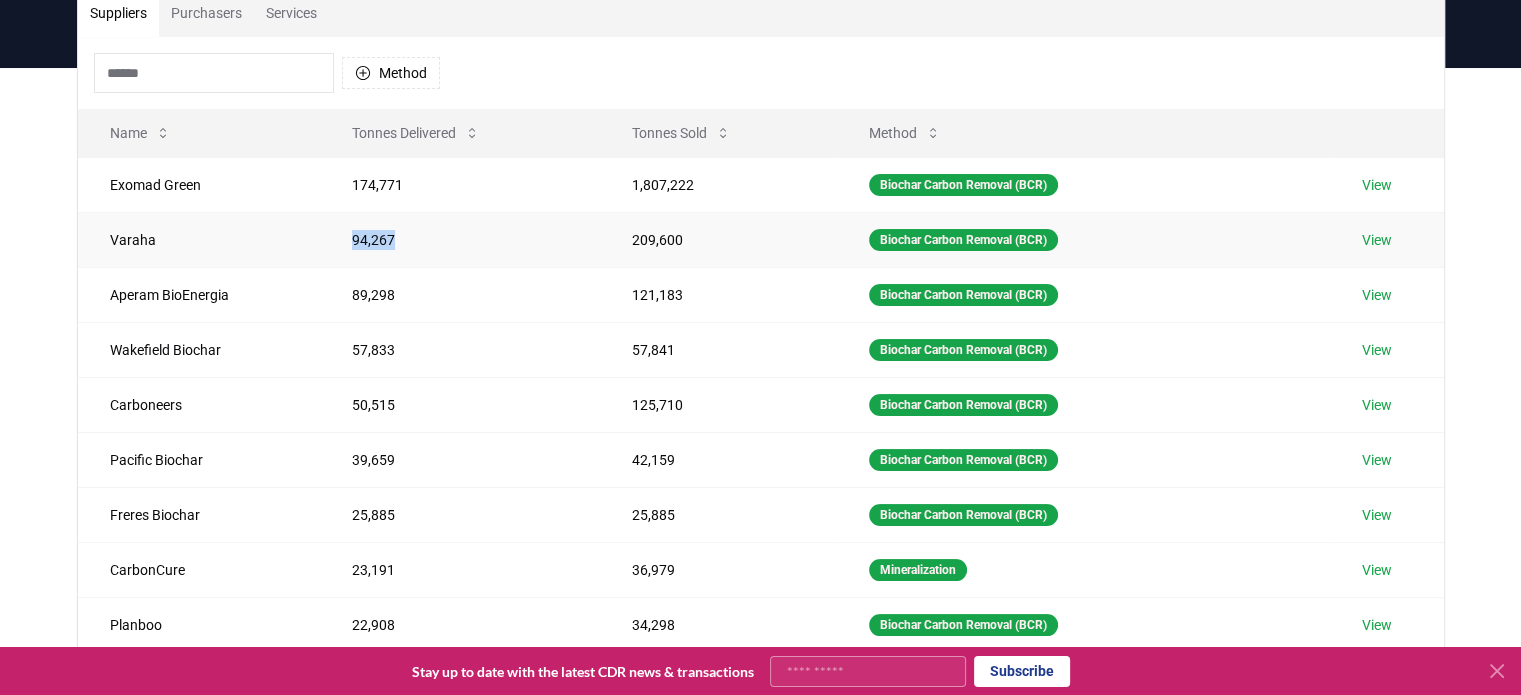 click on "94,267" at bounding box center [459, 239] 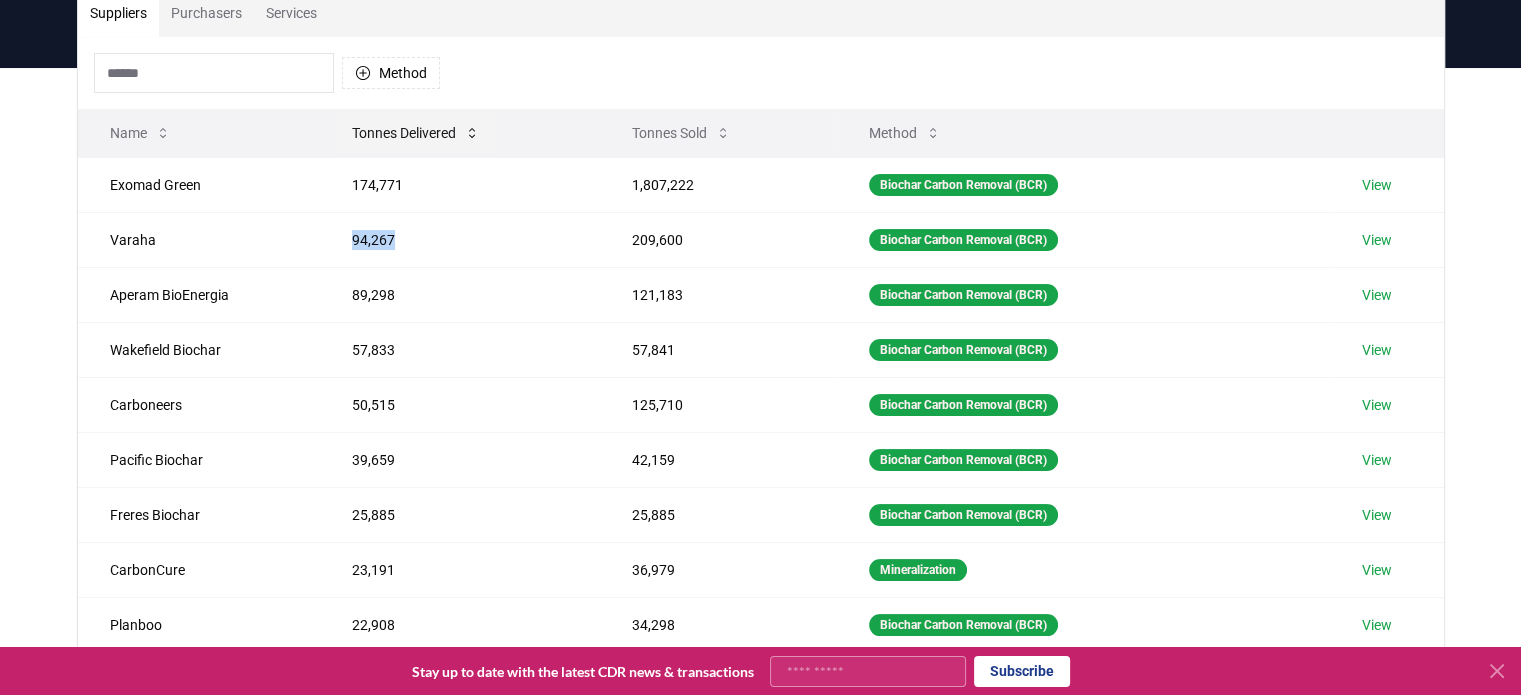 click on "Tonnes Delivered" at bounding box center [416, 133] 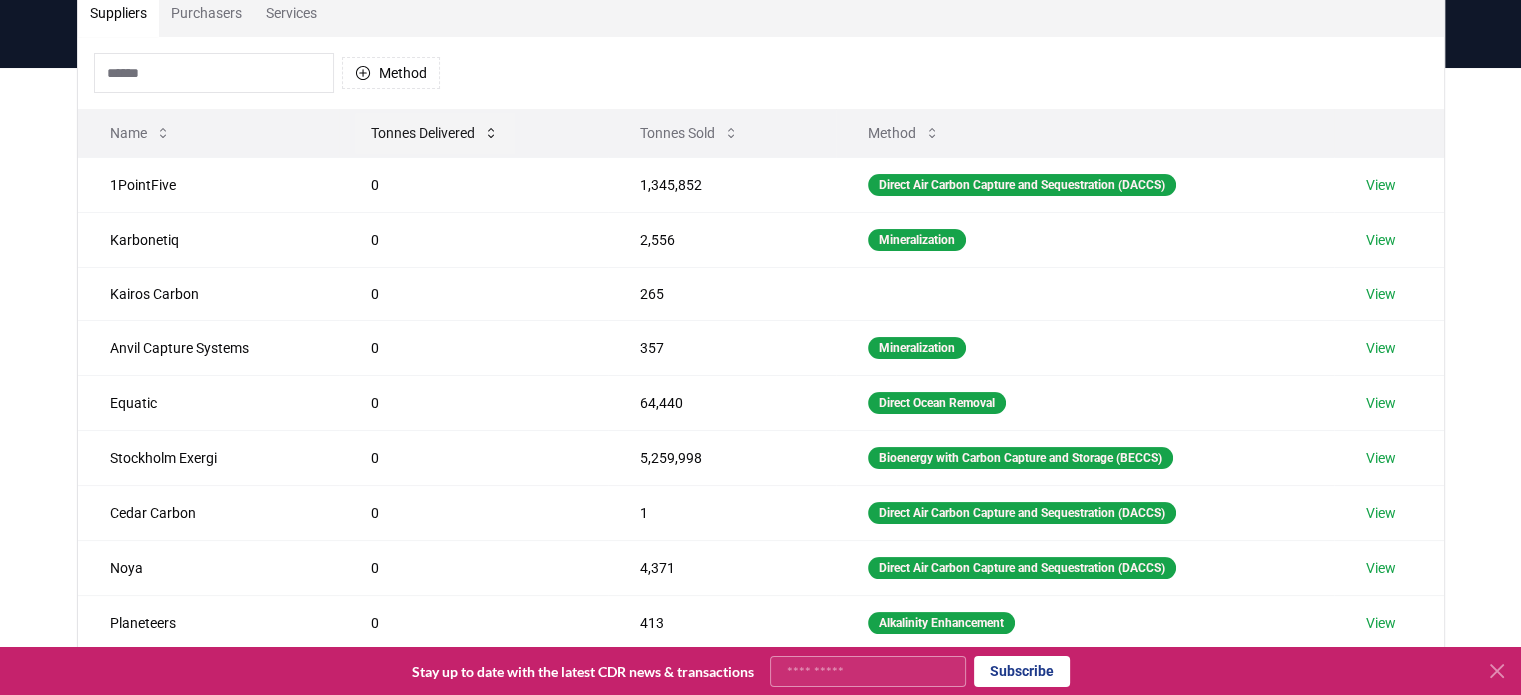 click on "Tonnes Delivered" at bounding box center (435, 133) 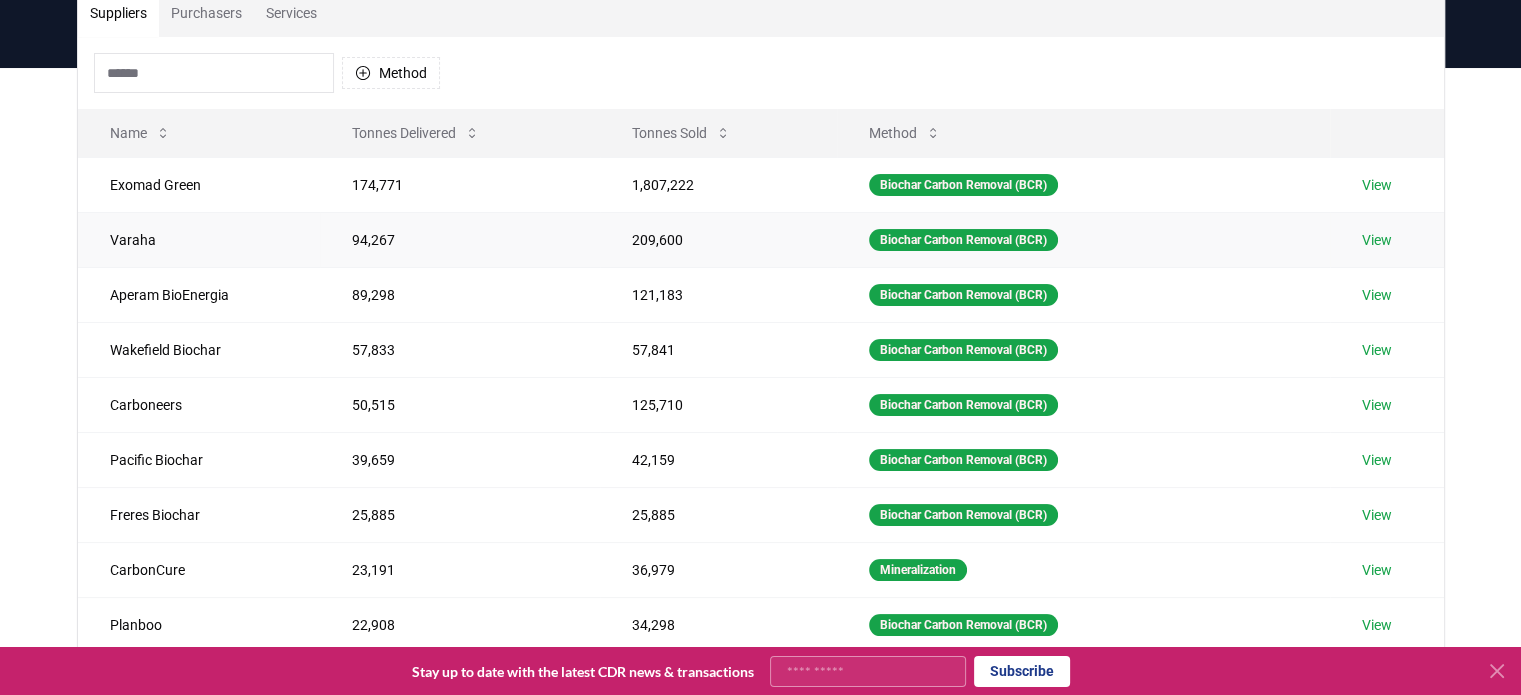 click on "209,600" at bounding box center [718, 239] 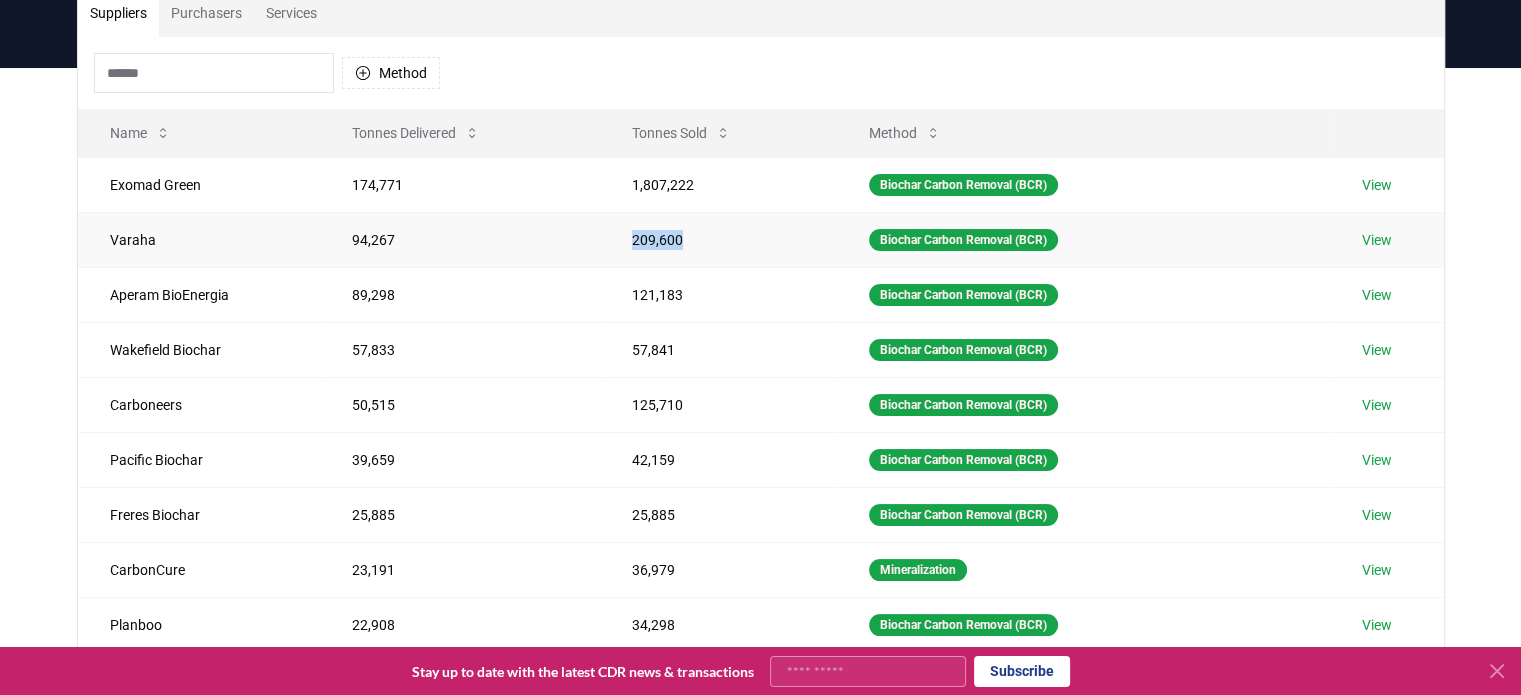 click on "209,600" at bounding box center [718, 239] 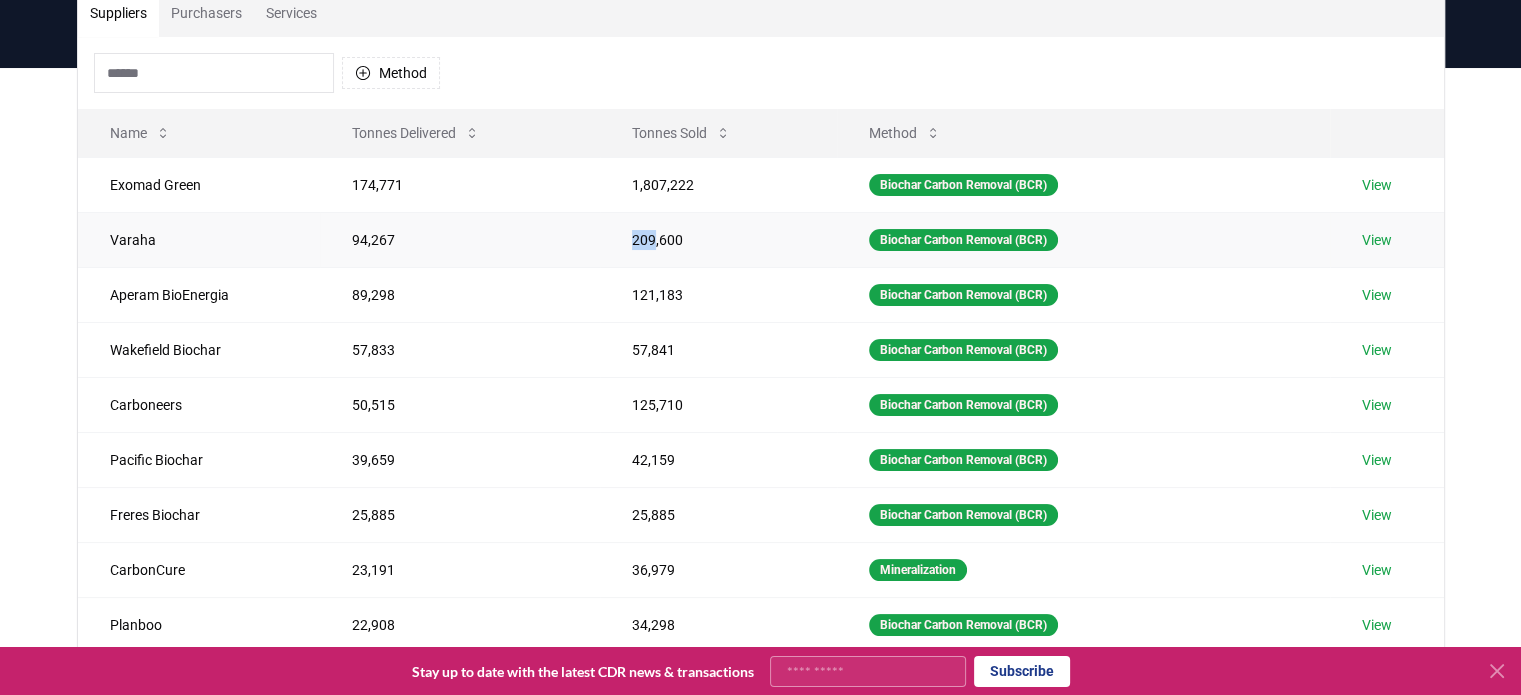drag, startPoint x: 650, startPoint y: 239, endPoint x: 591, endPoint y: 237, distance: 59.03389 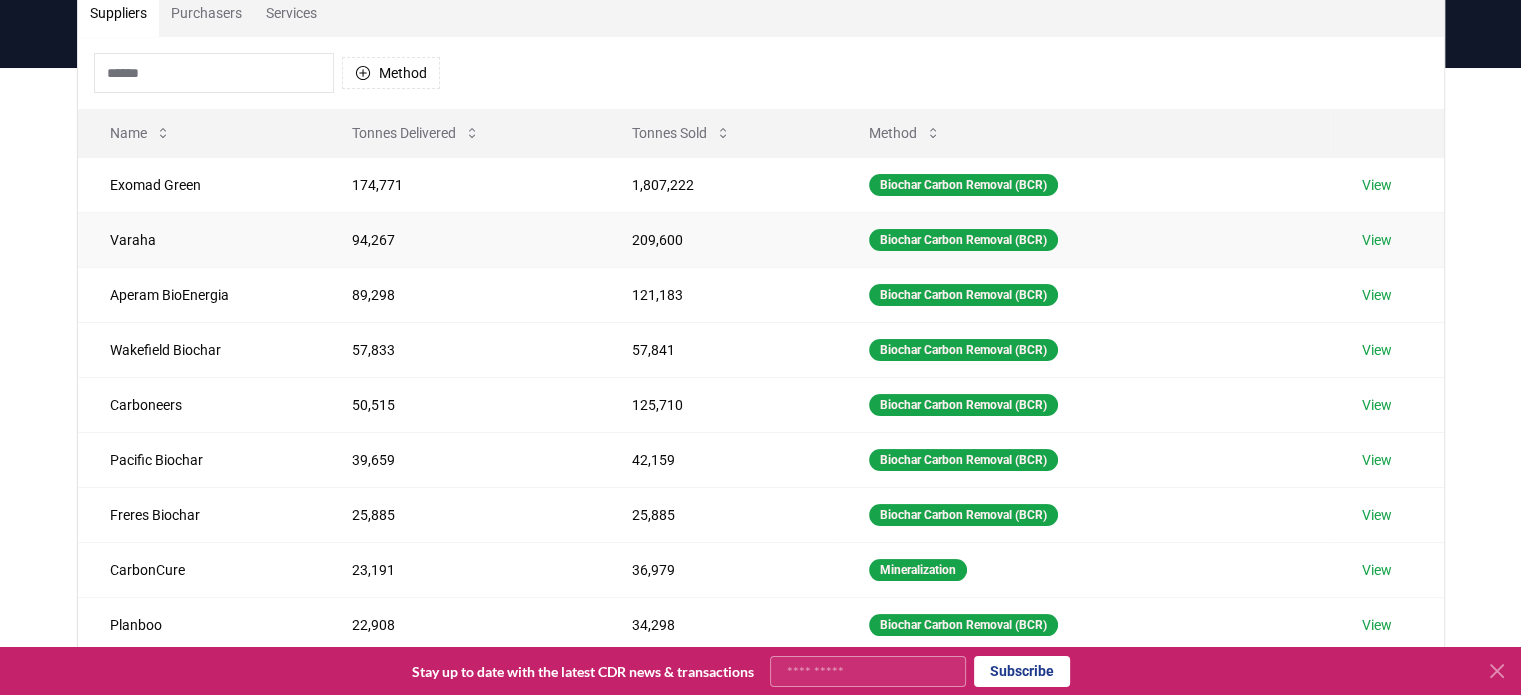 click on "209,600" at bounding box center (718, 239) 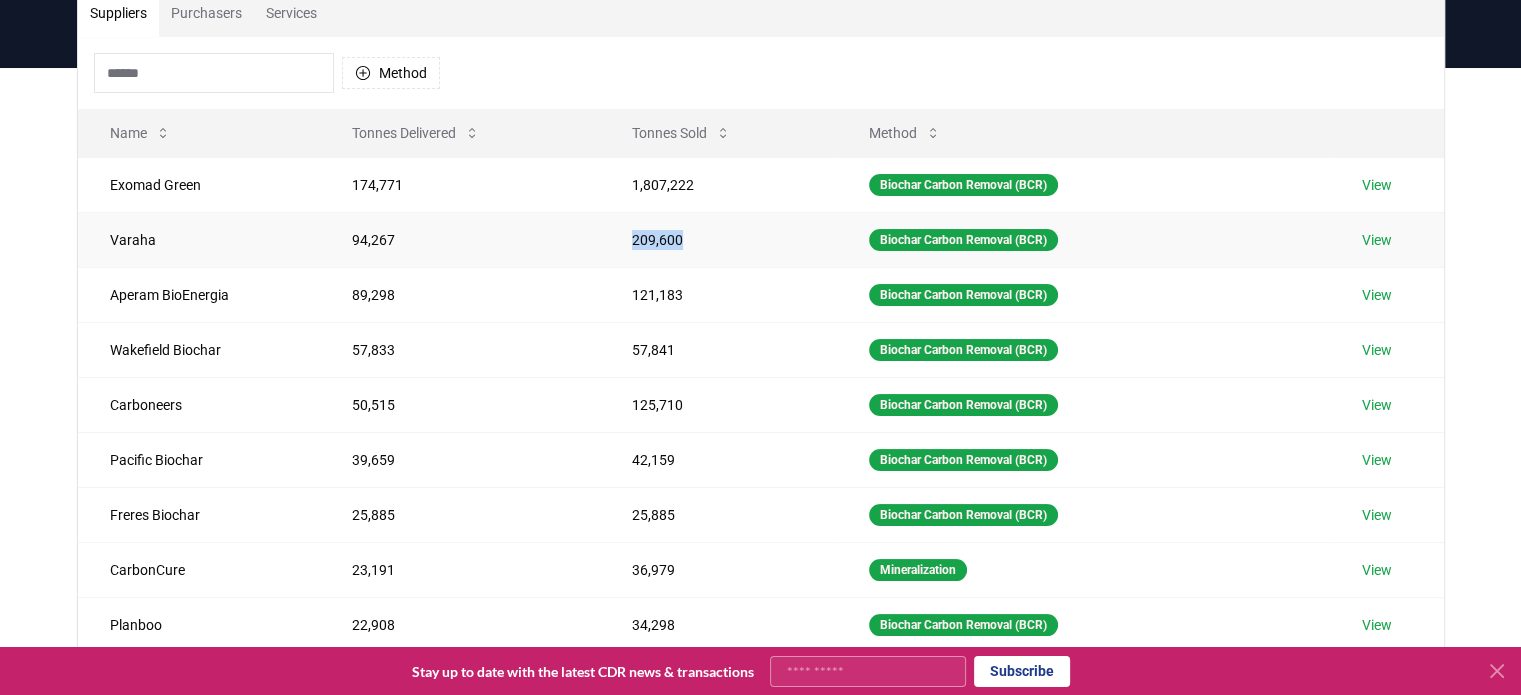 click on "209,600" at bounding box center [718, 239] 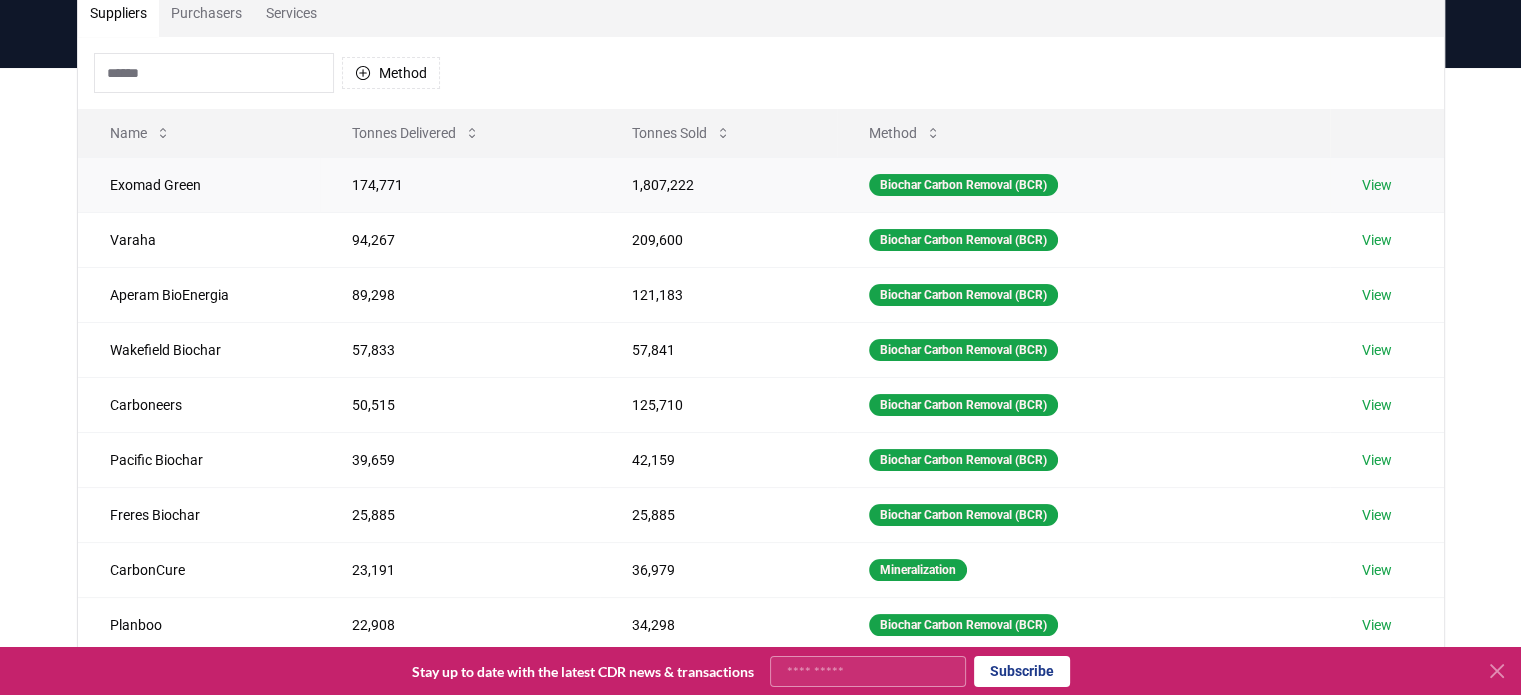 click on "1,807,222" at bounding box center (718, 184) 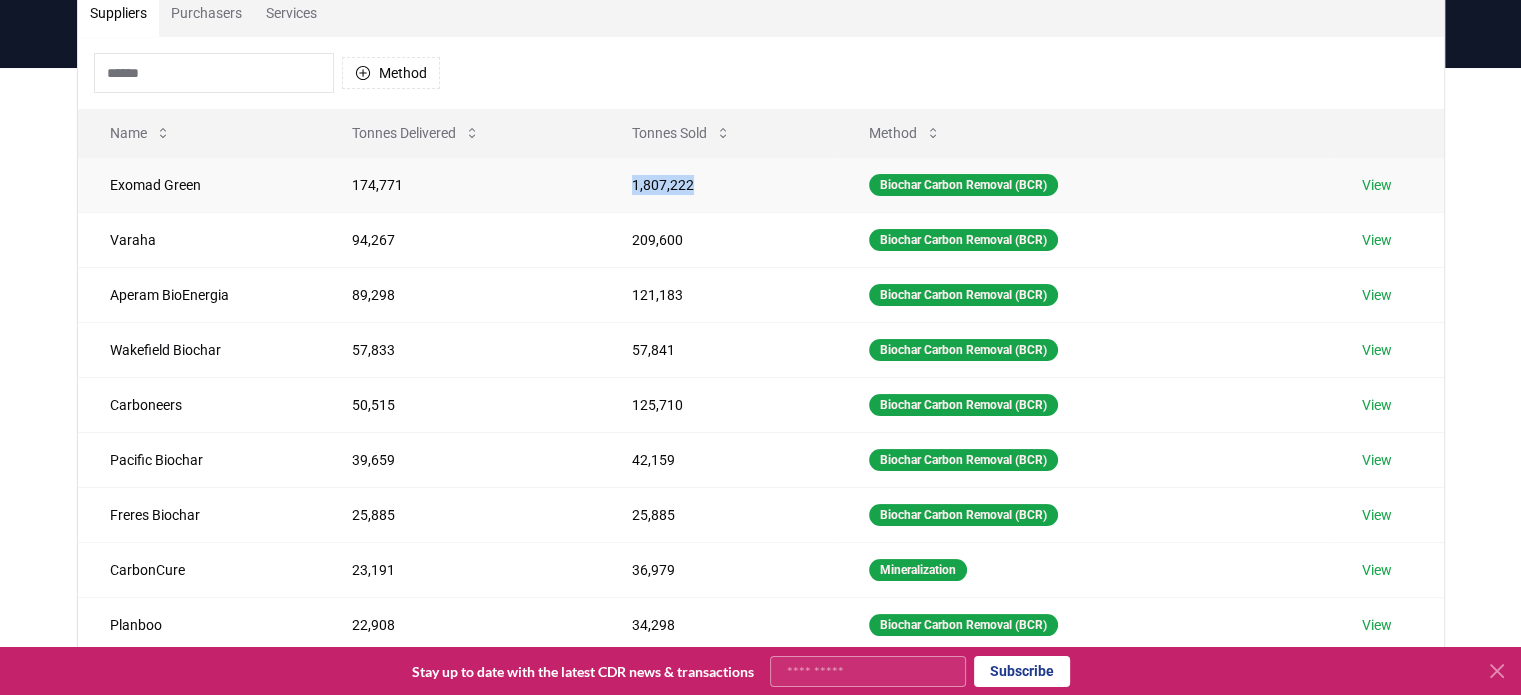 click on "1,807,222" at bounding box center [718, 184] 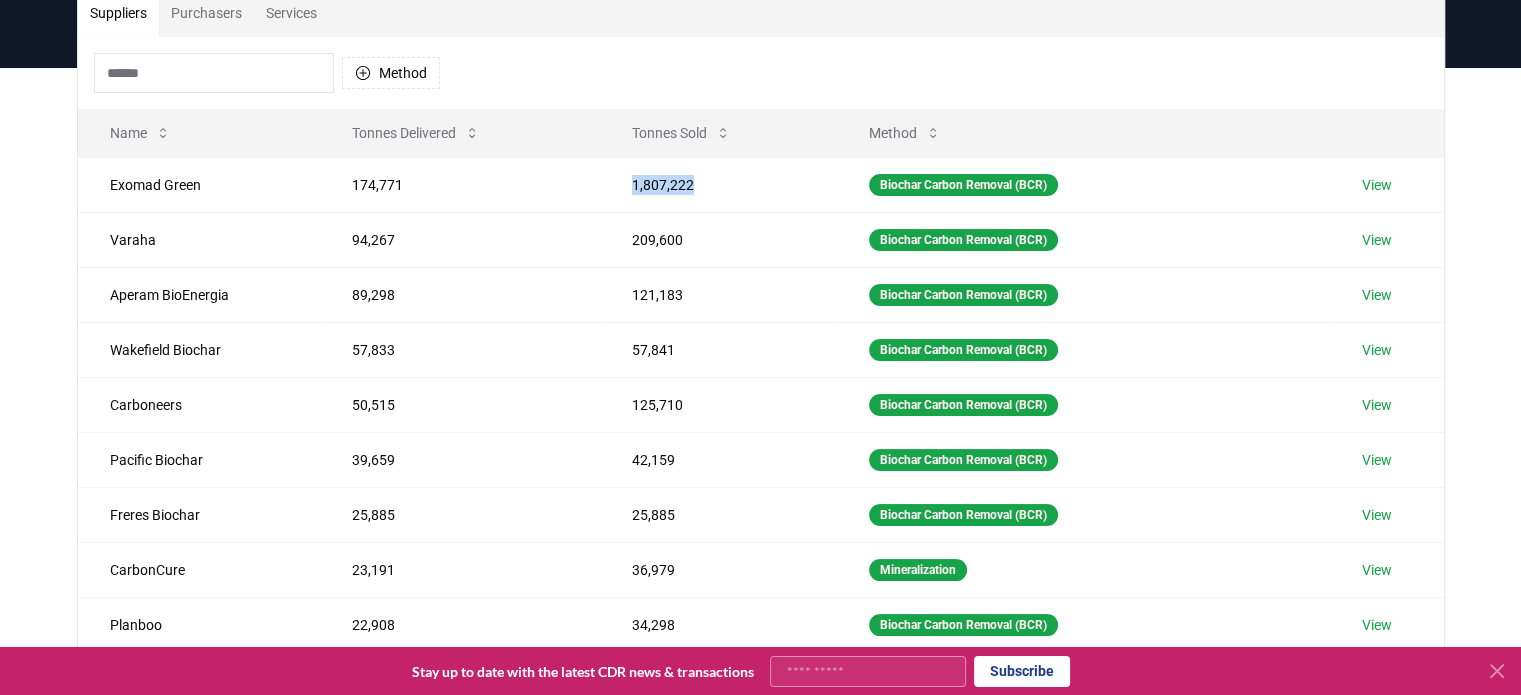 click 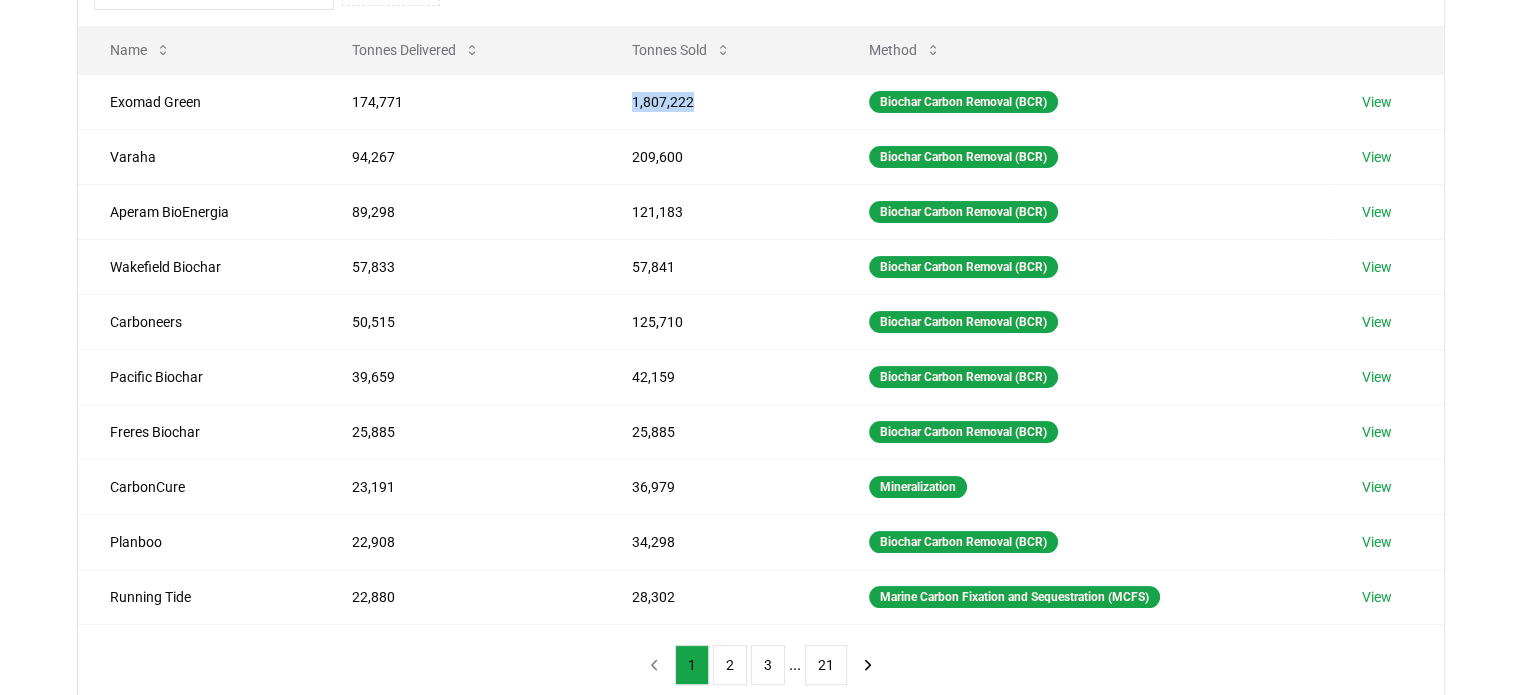 scroll, scrollTop: 254, scrollLeft: 0, axis: vertical 